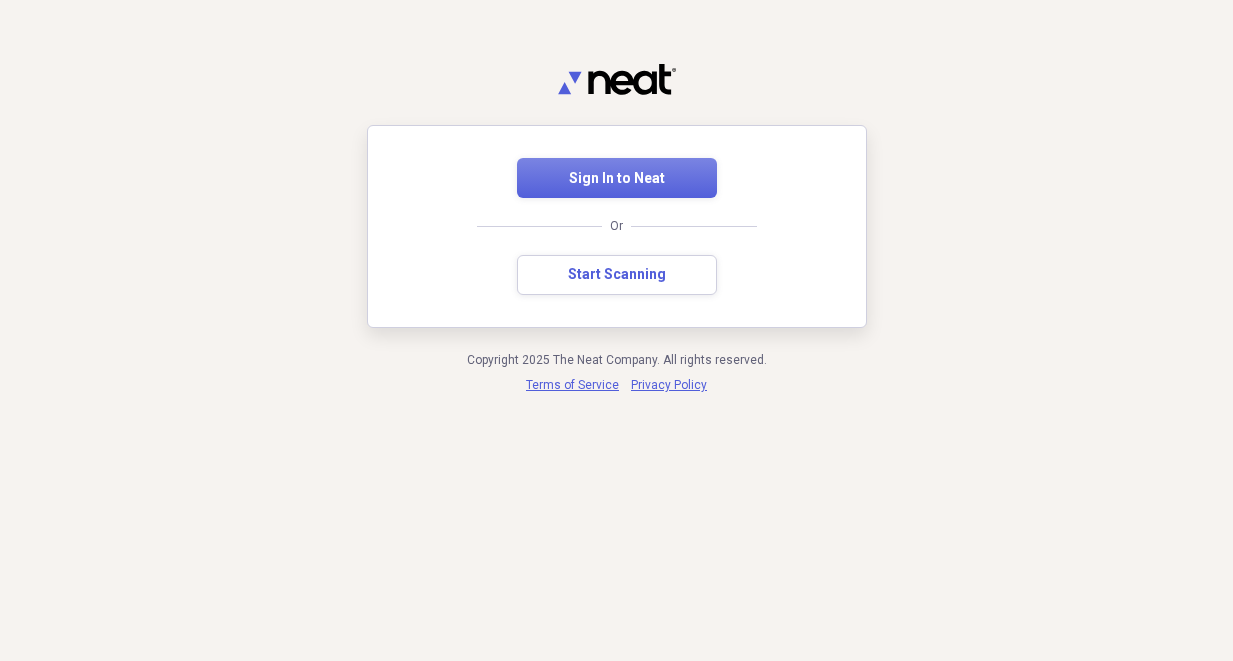 scroll, scrollTop: 0, scrollLeft: 0, axis: both 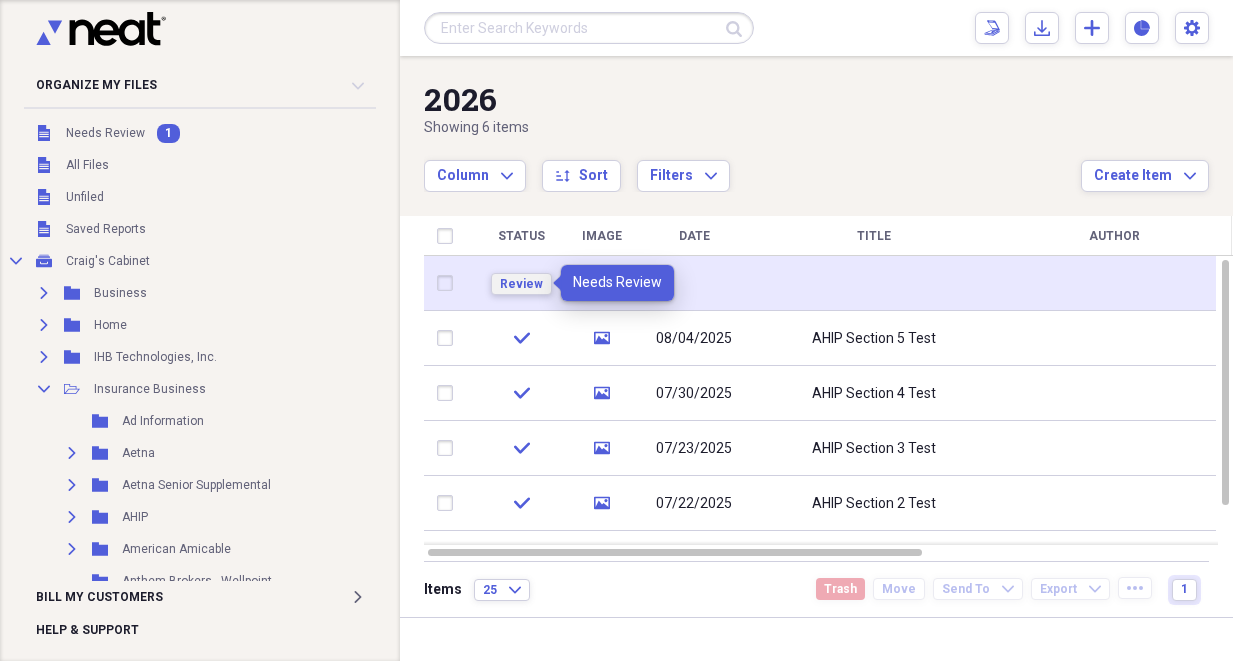 click on "Review" at bounding box center (521, 284) 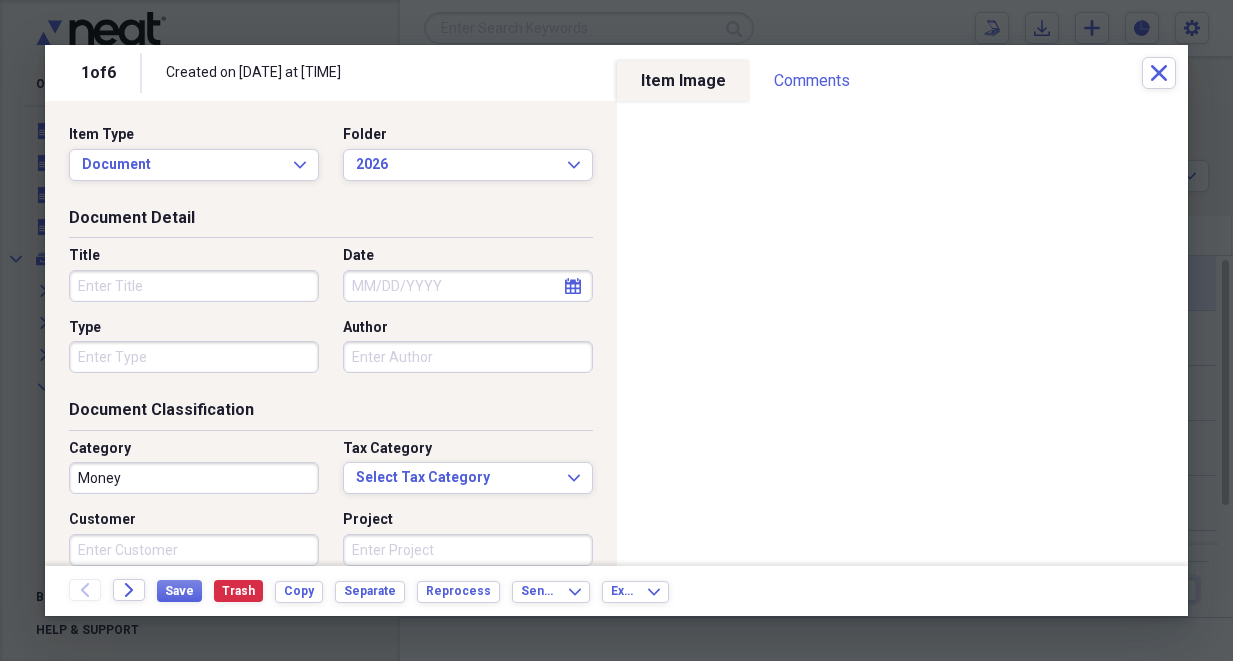 click on "Title" at bounding box center (194, 286) 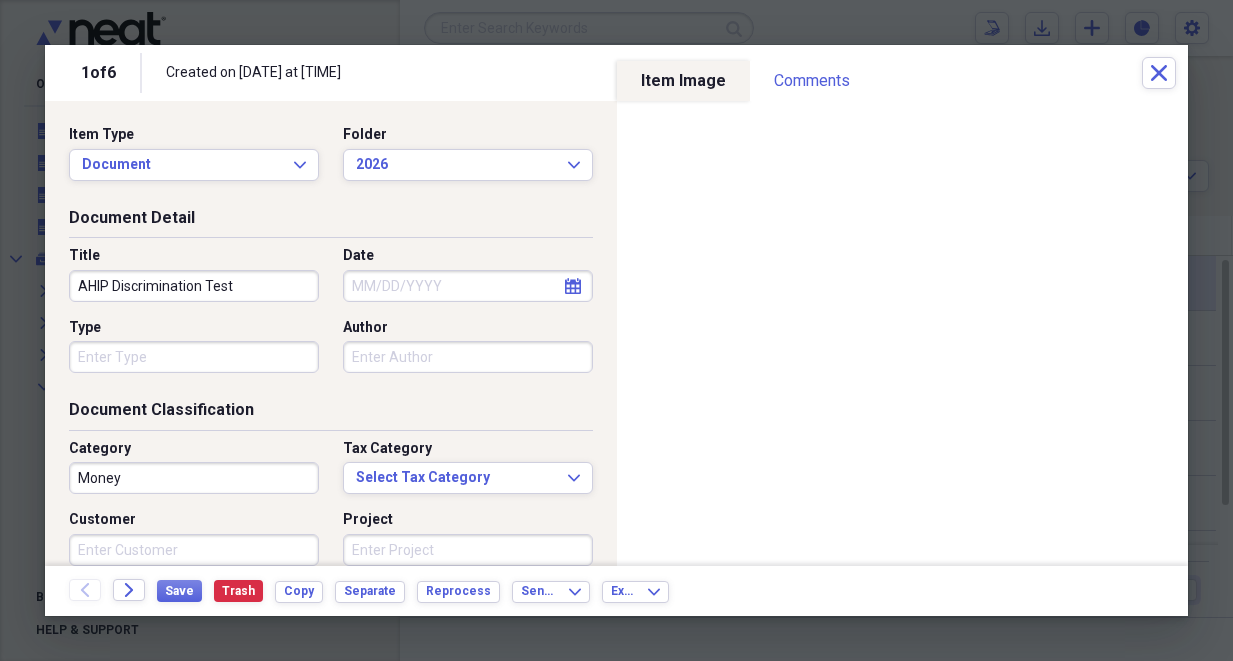 type on "AHIP Discrimination Test" 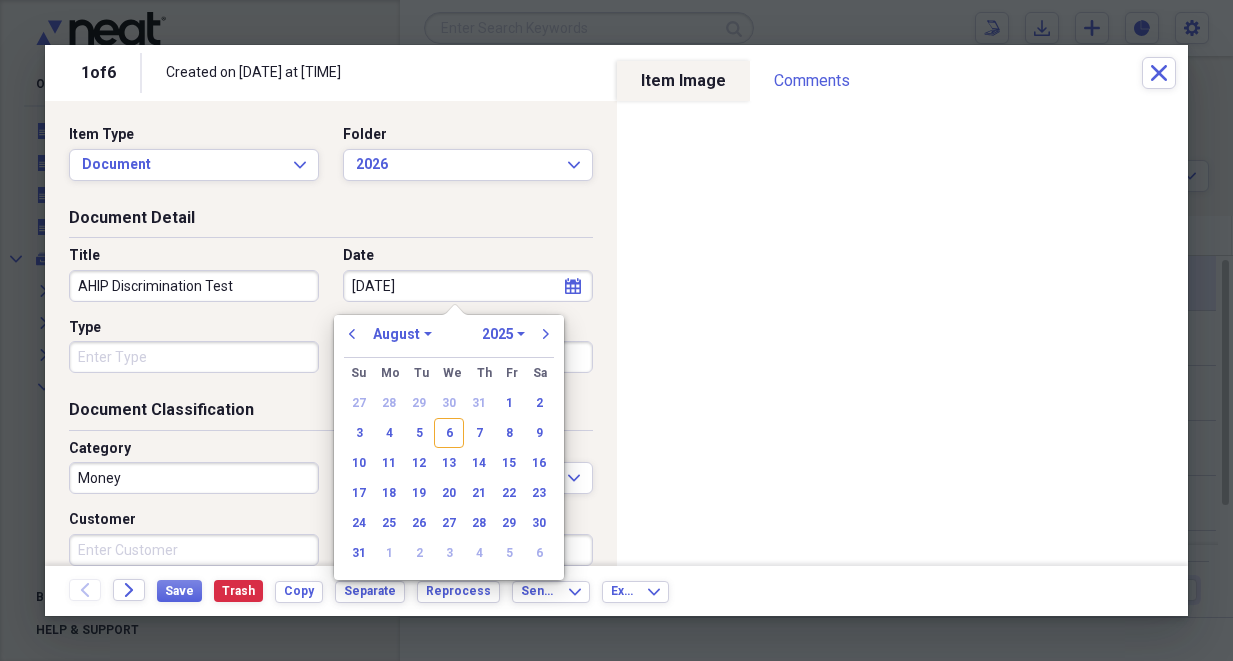 type on "[DATE]" 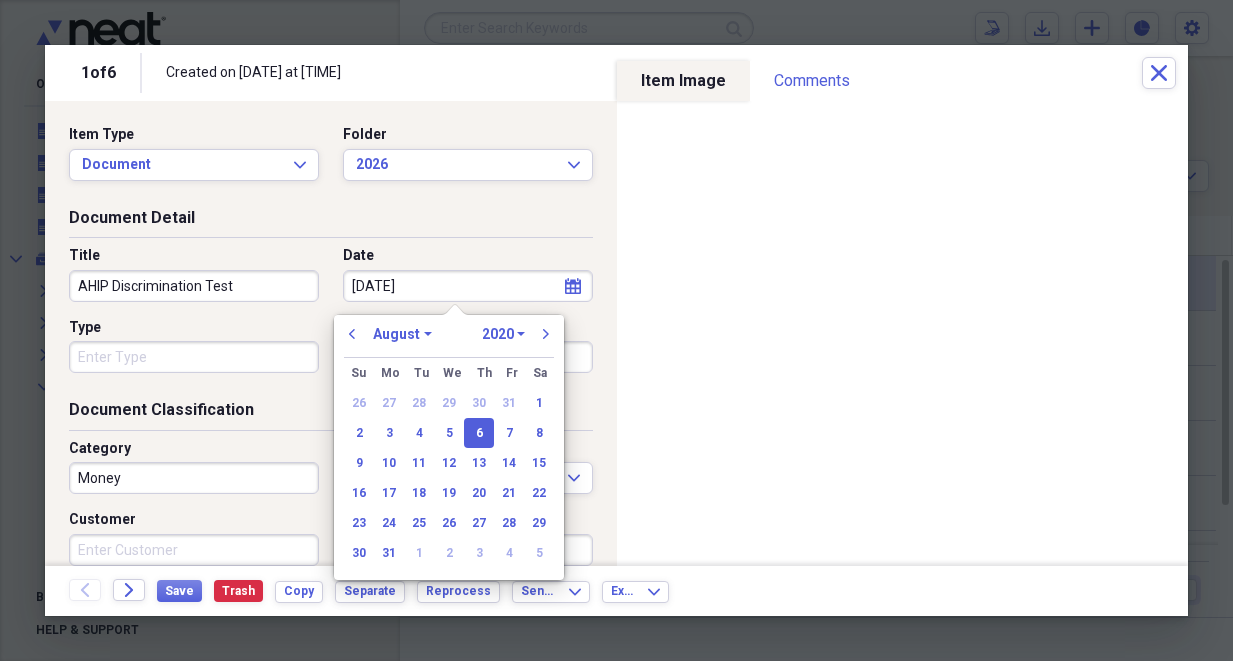 type on "[DATE]" 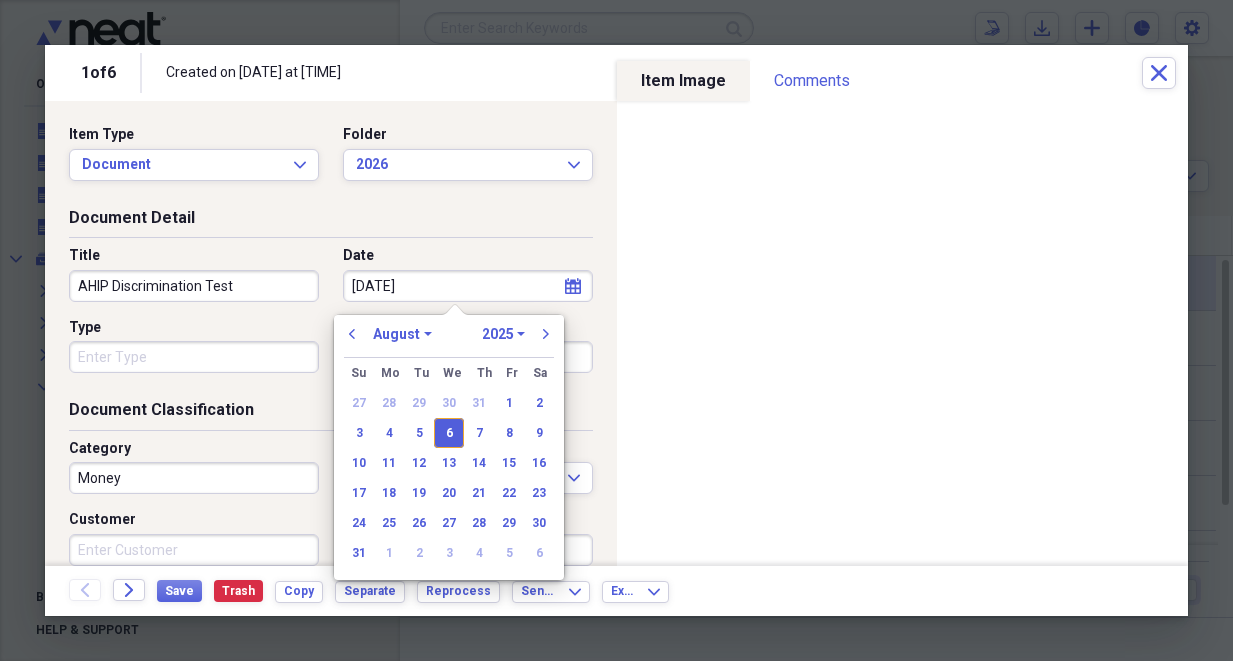 type on "08/06/2025" 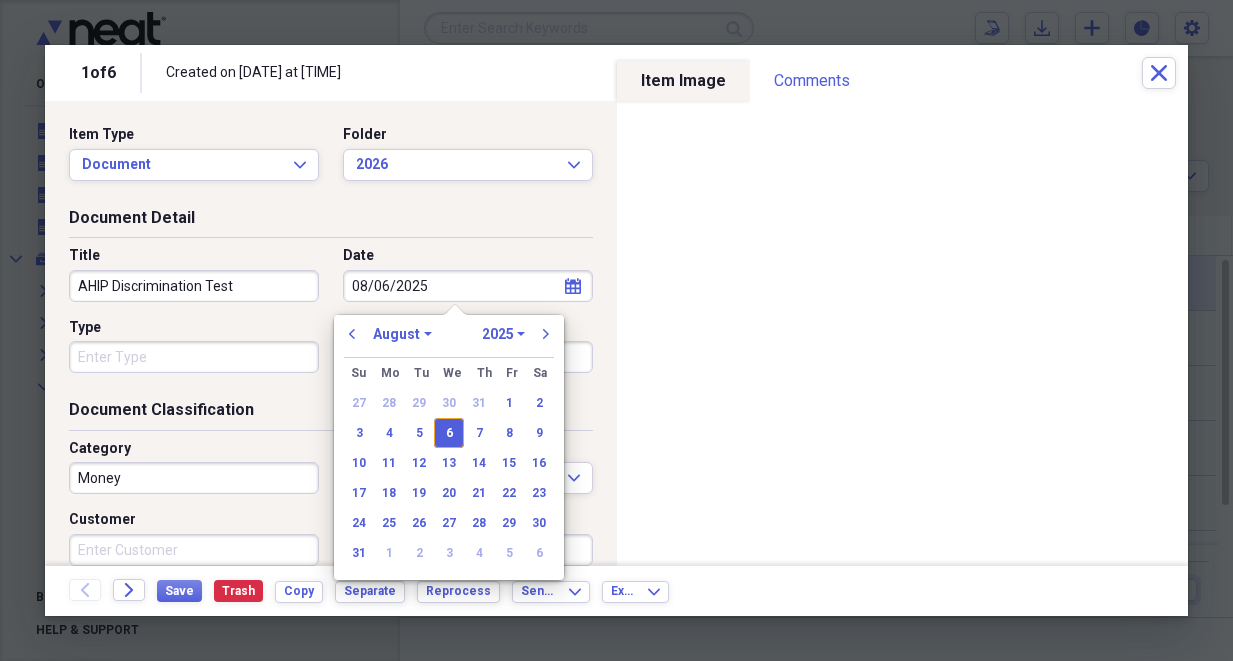 click on "Money" at bounding box center (194, 478) 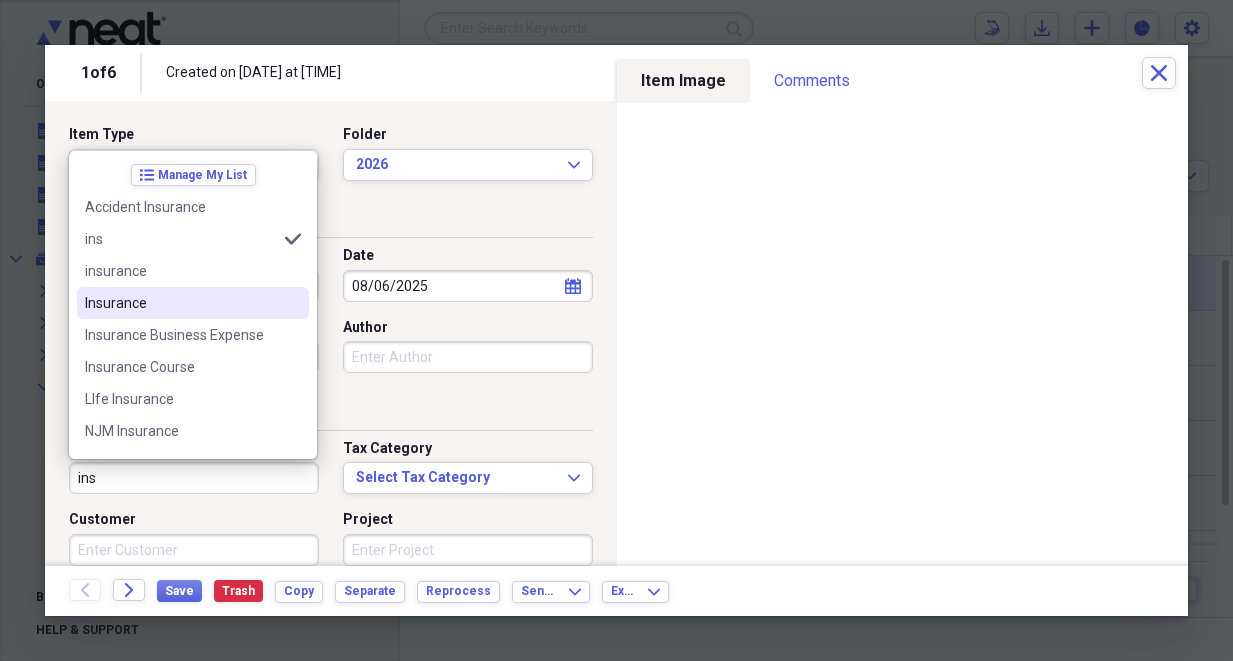 click on "Insurance" at bounding box center (181, 303) 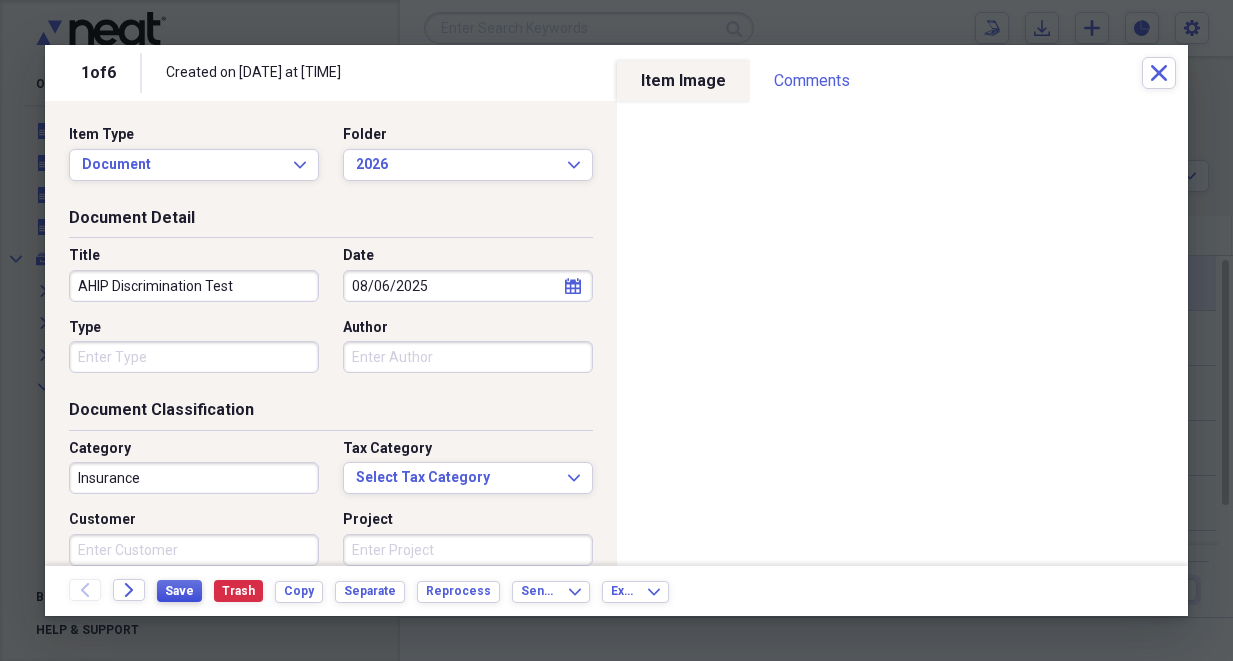 click on "Save" at bounding box center [179, 591] 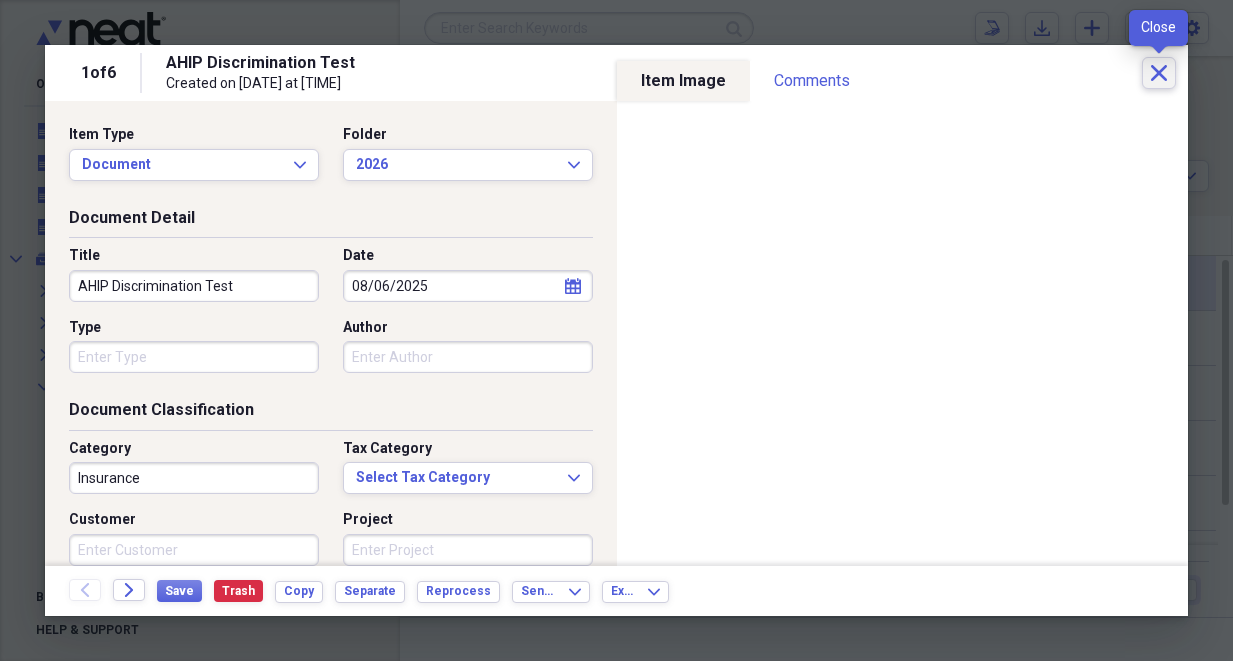 click 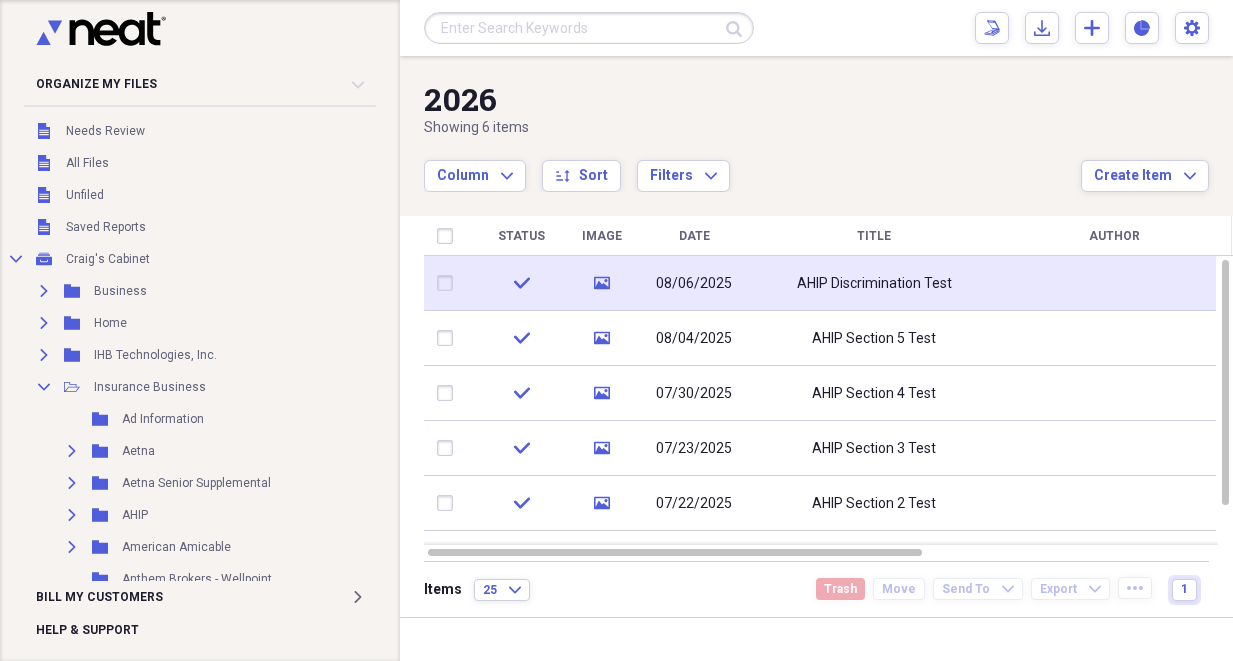 click on "08/06/2025" at bounding box center (694, 283) 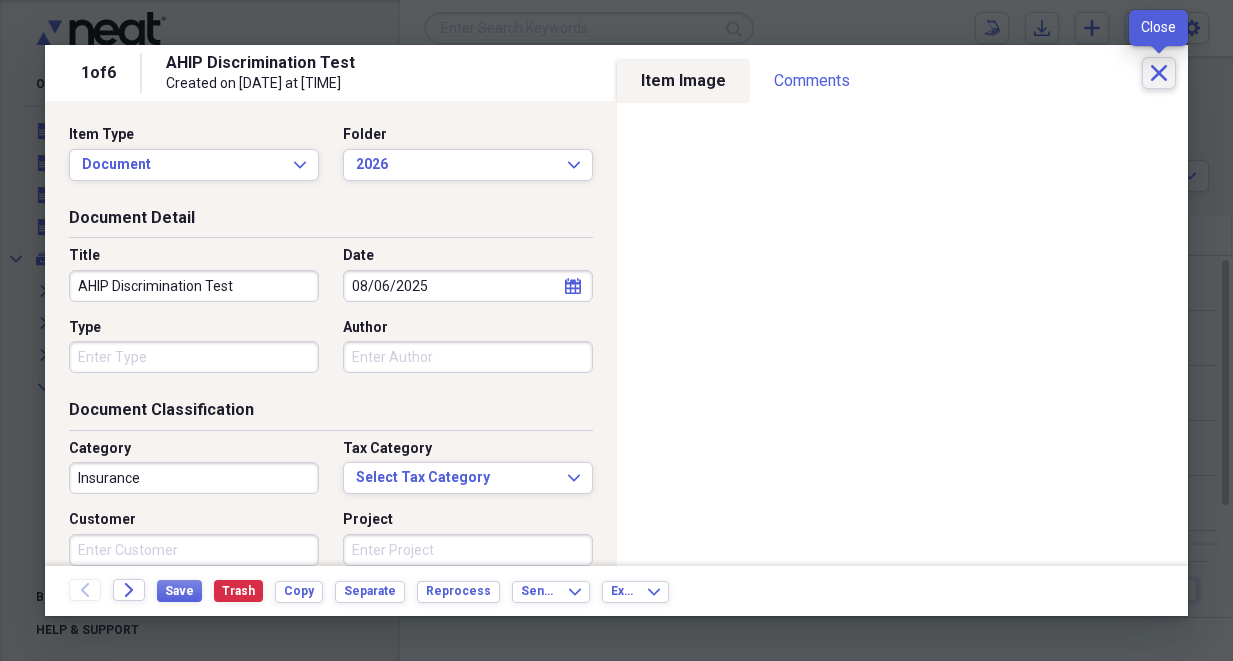 click 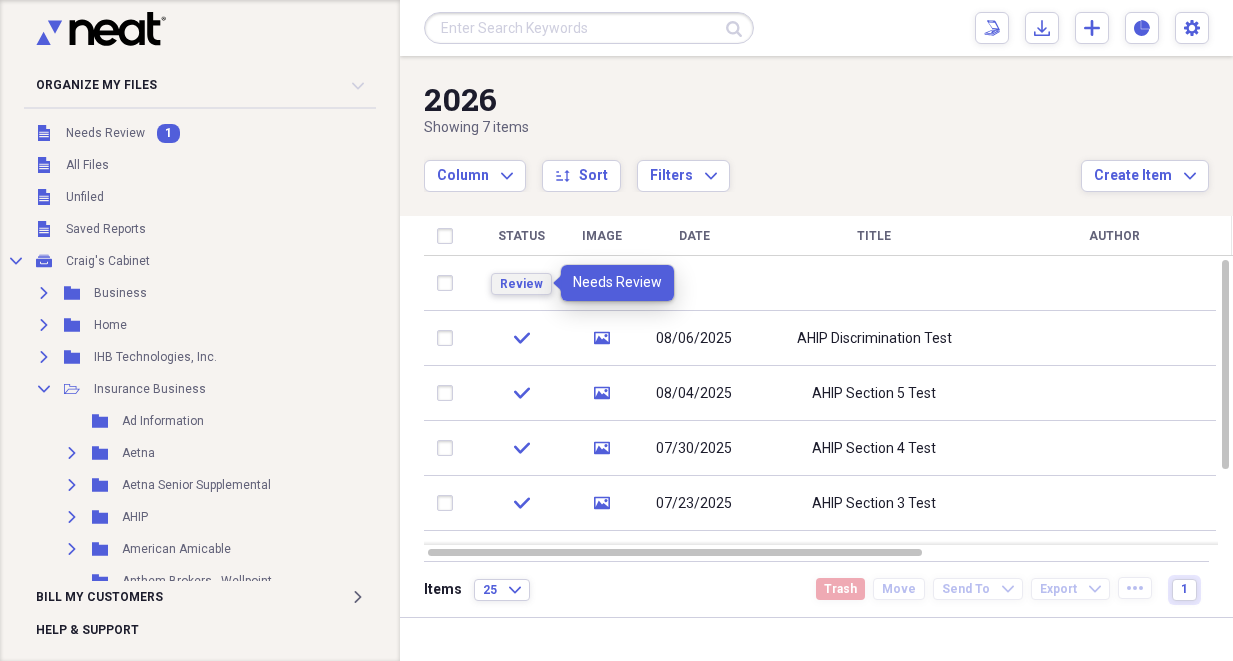 click on "Review" at bounding box center [521, 284] 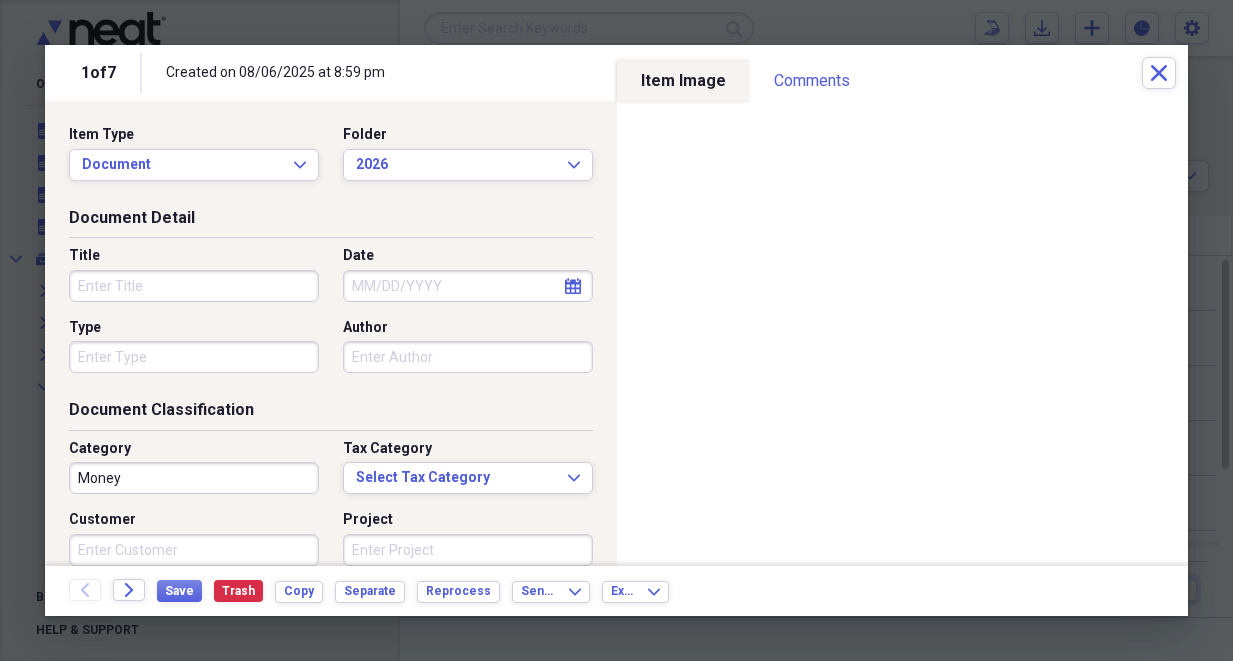 click on "Title Date calendar Calendar Type Author" at bounding box center [331, 317] 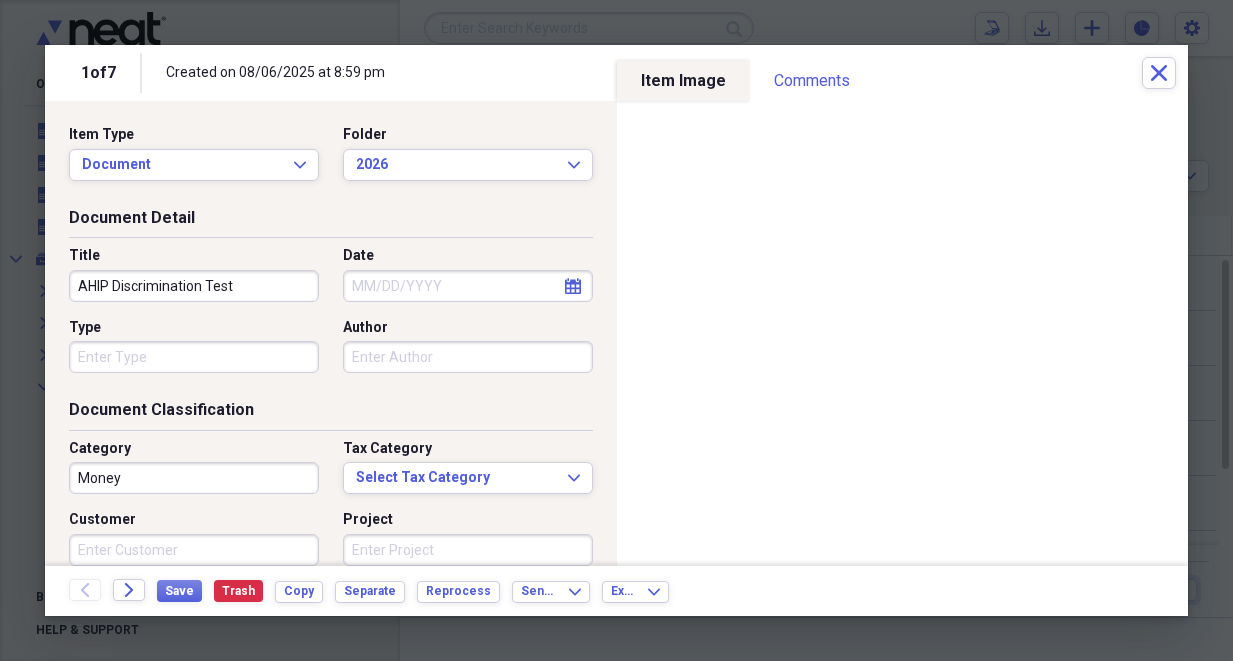 type on "AHIP Discrimination Test" 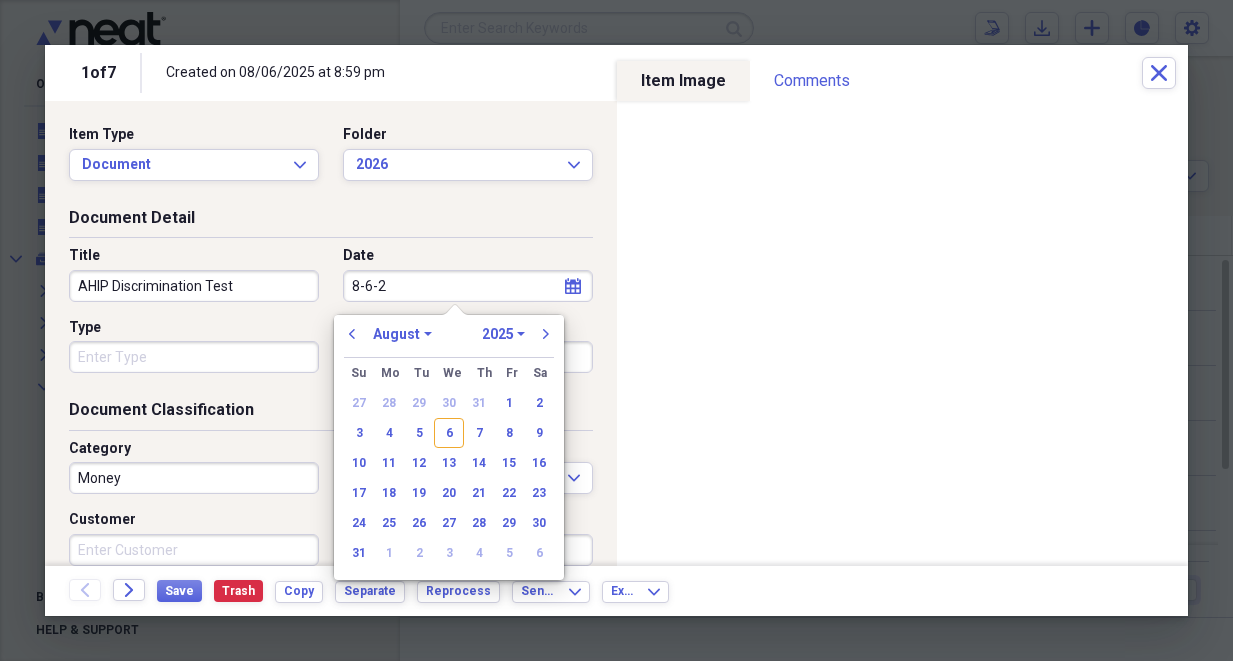 type on "[DATE]" 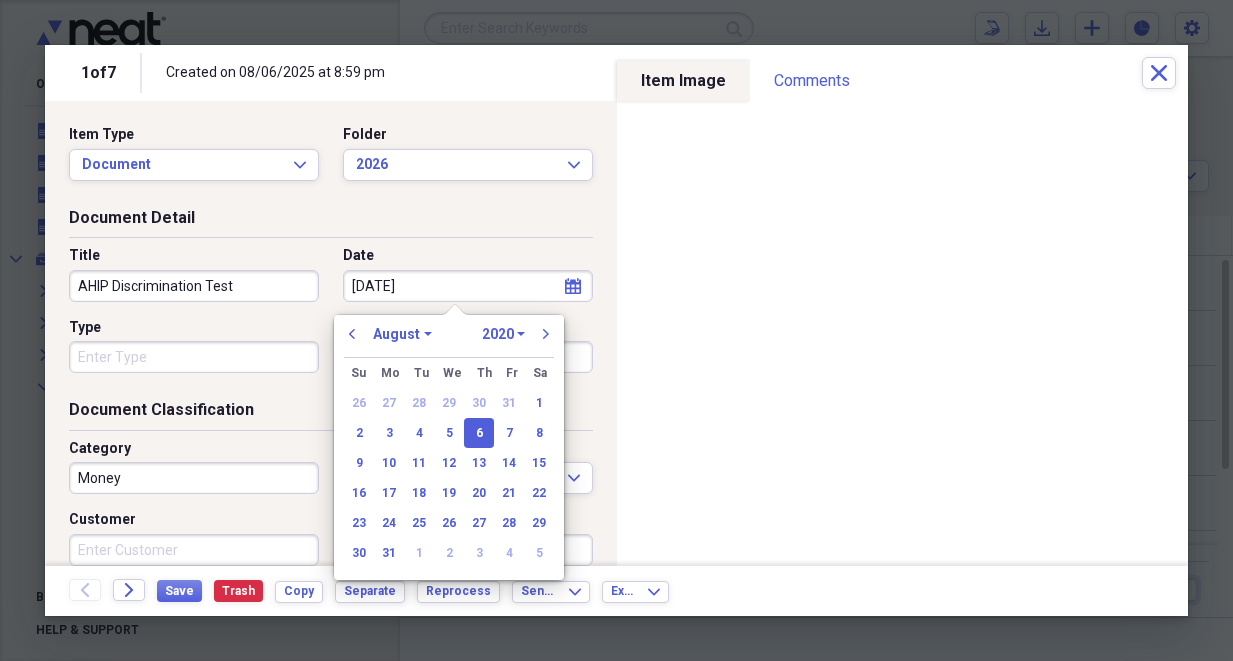 type on "[DATE]" 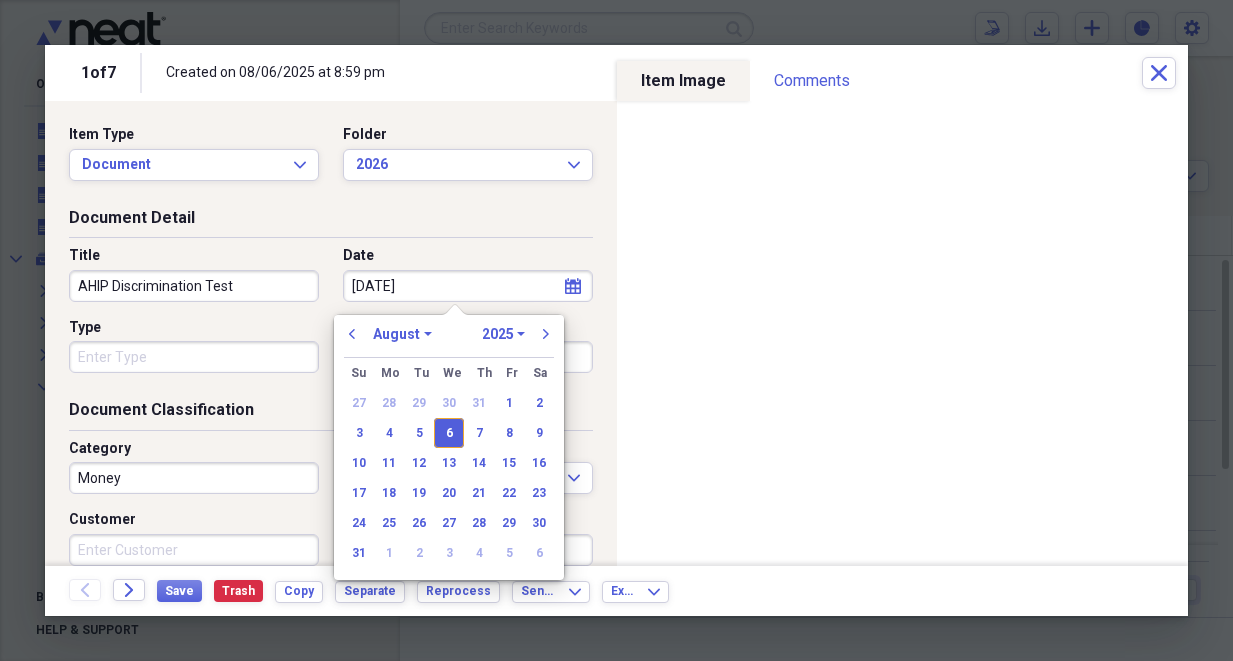 type on "08/06/2025" 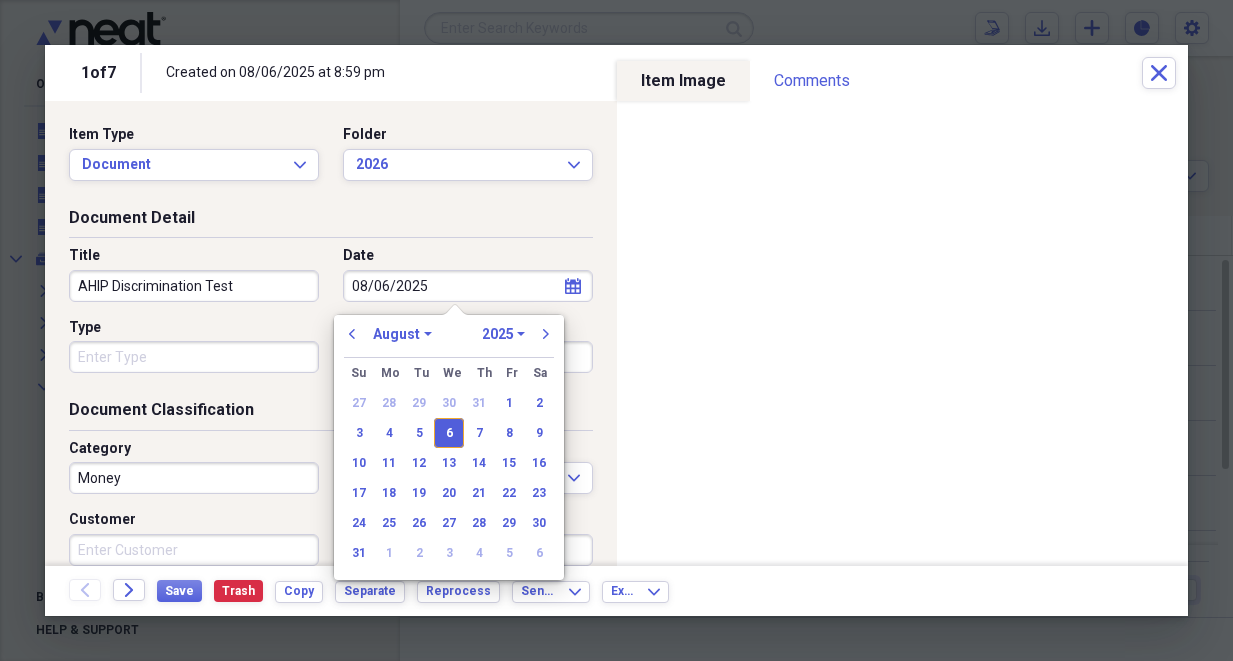 click on "Money" at bounding box center [194, 478] 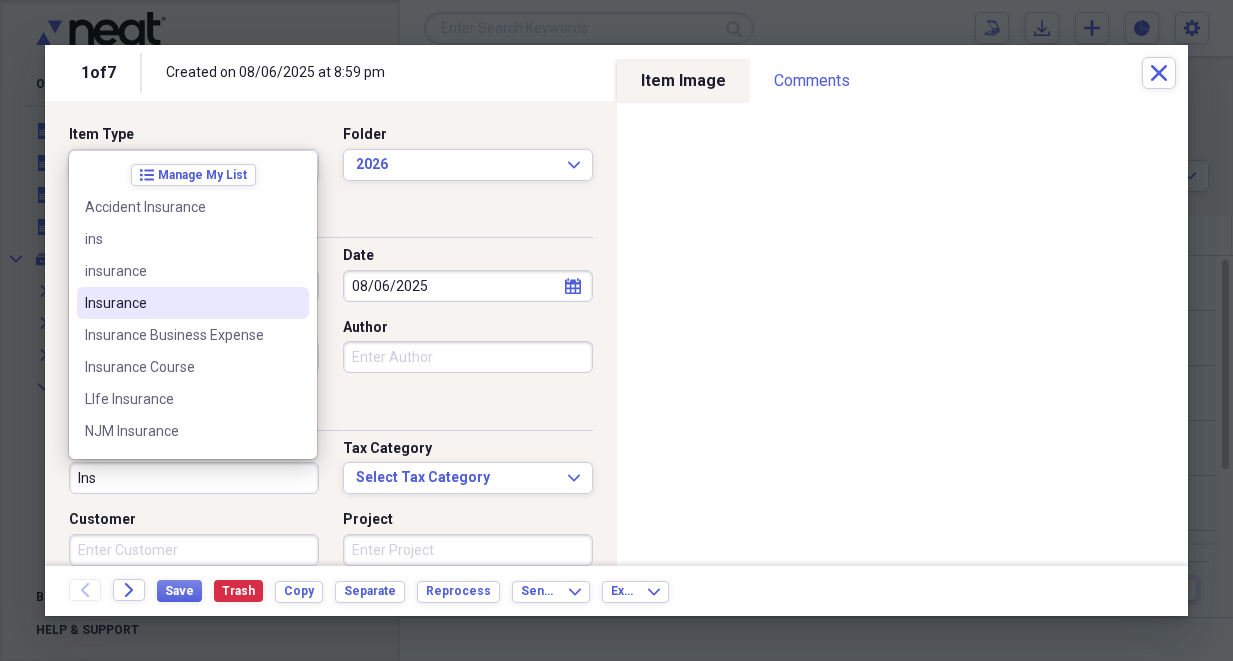 click on "Insurance" at bounding box center [181, 303] 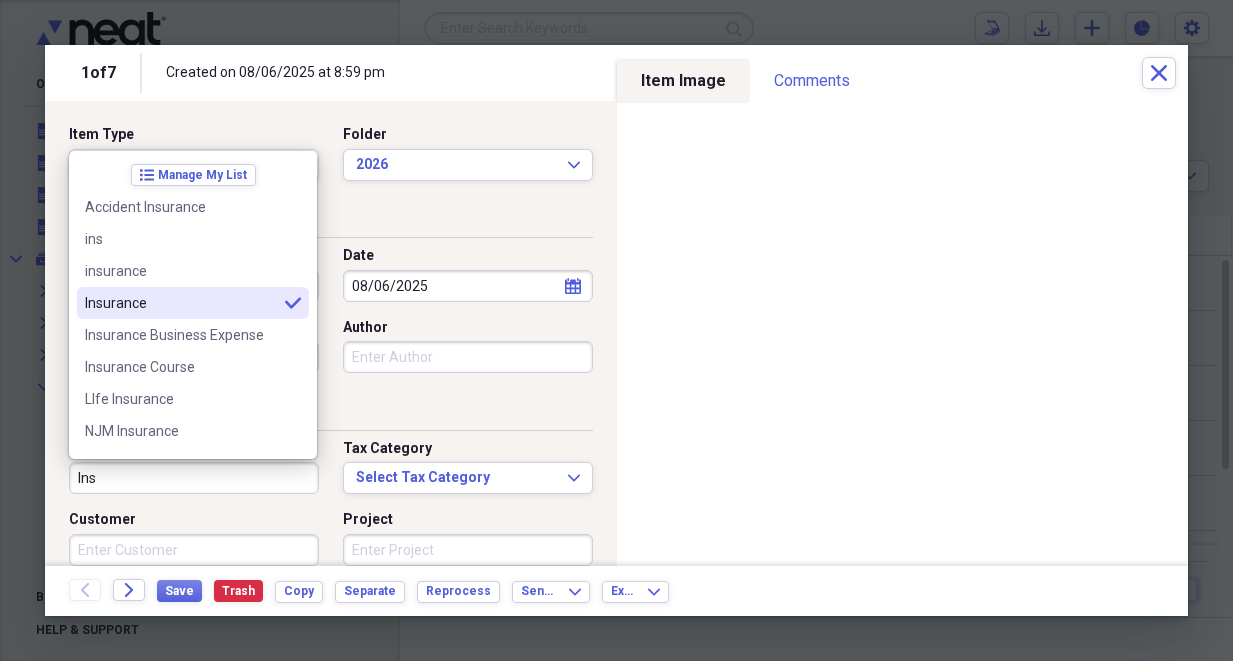 type on "Insurance" 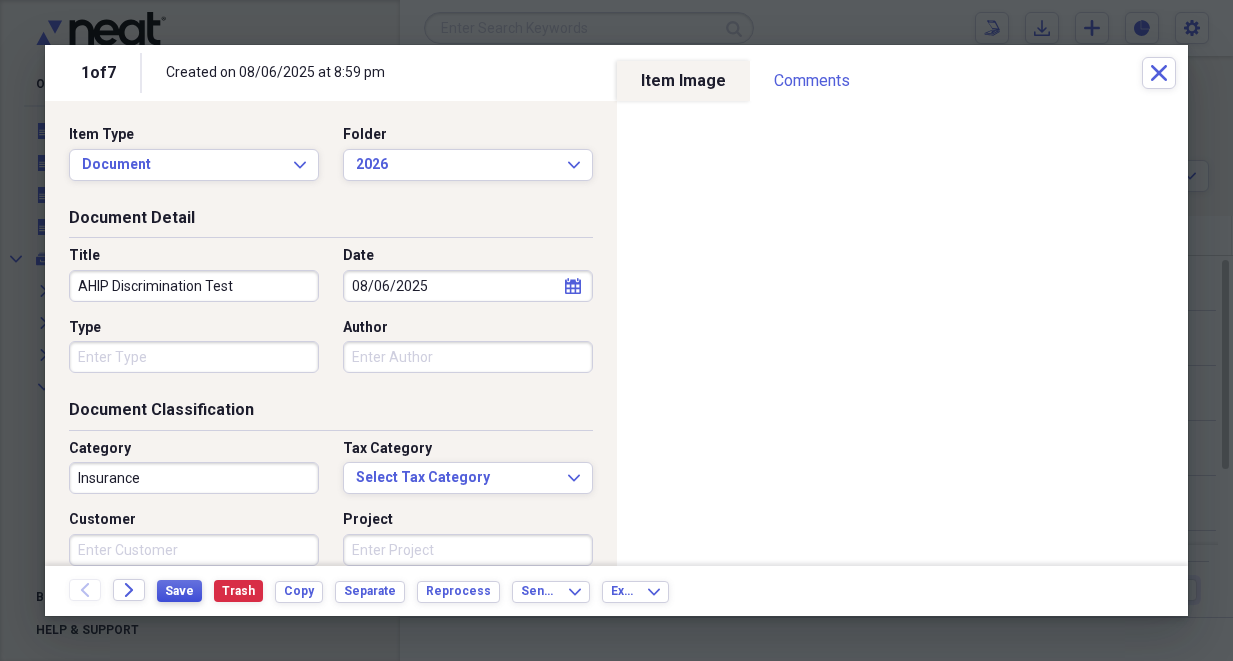 click on "Save" at bounding box center (179, 591) 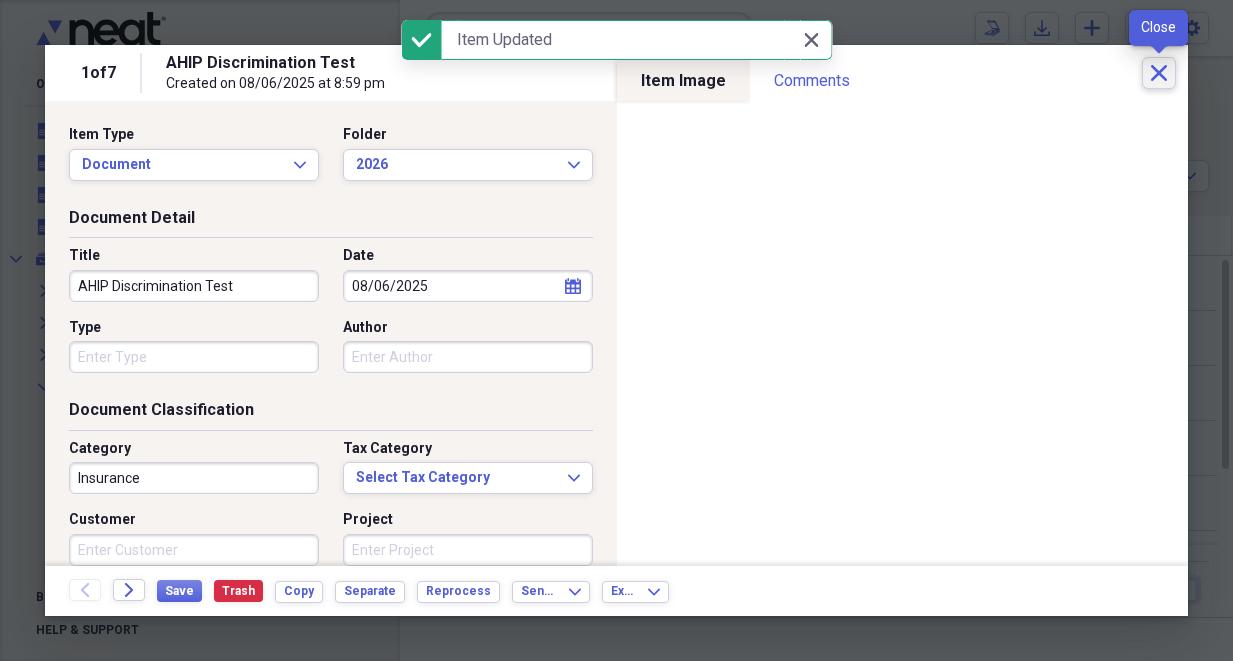 click on "Close" 